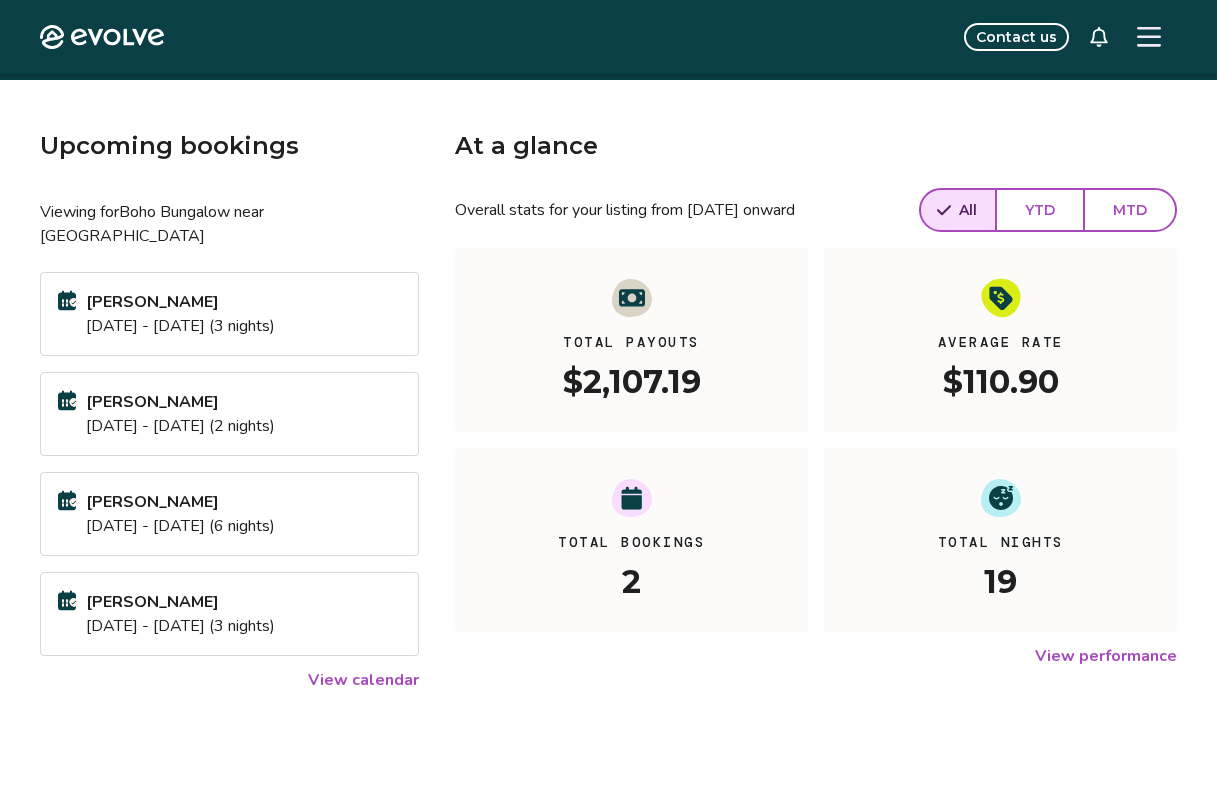 scroll, scrollTop: 0, scrollLeft: 0, axis: both 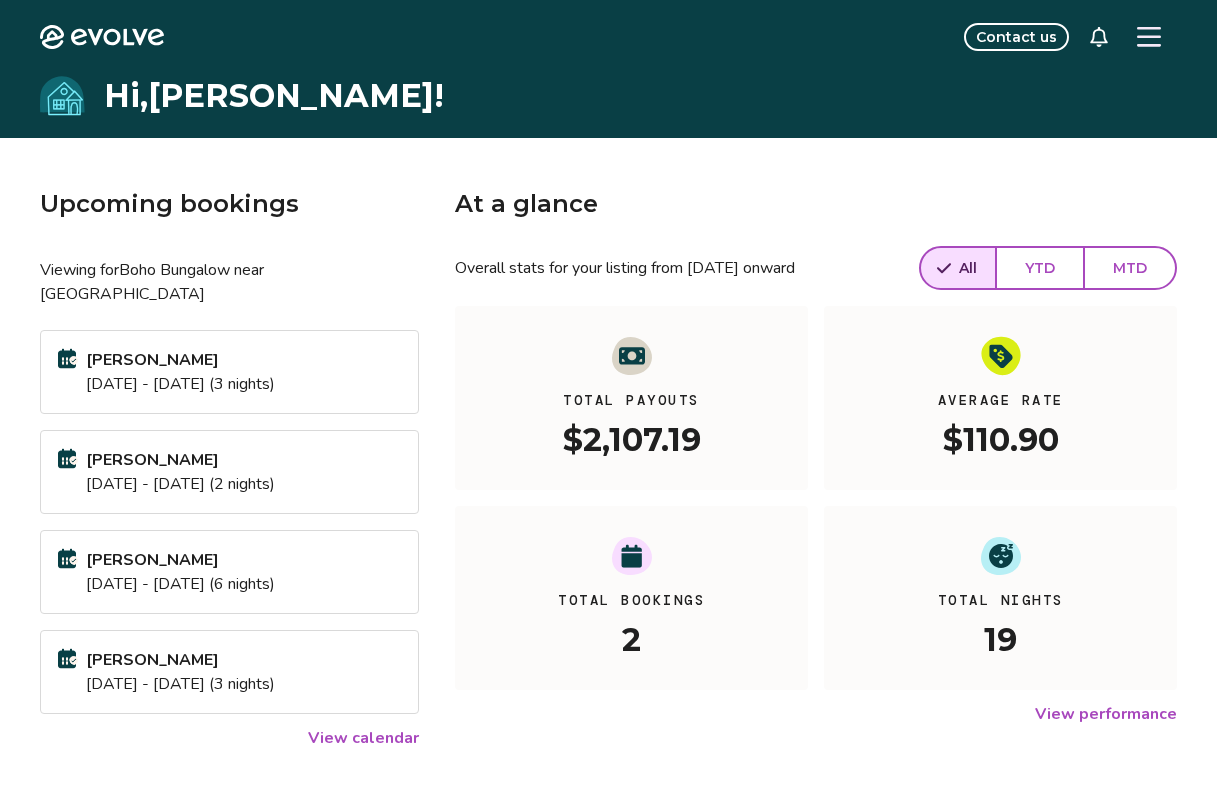 click 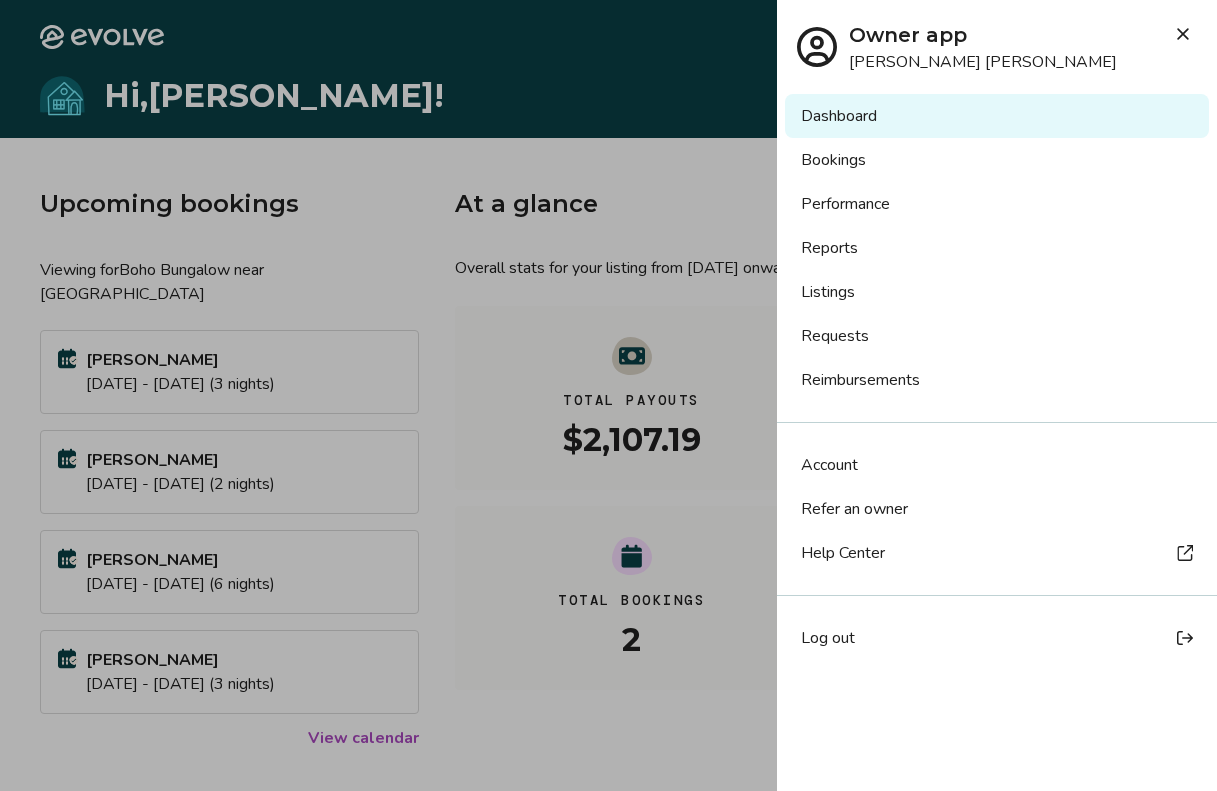 click on "Requests" at bounding box center [997, 336] 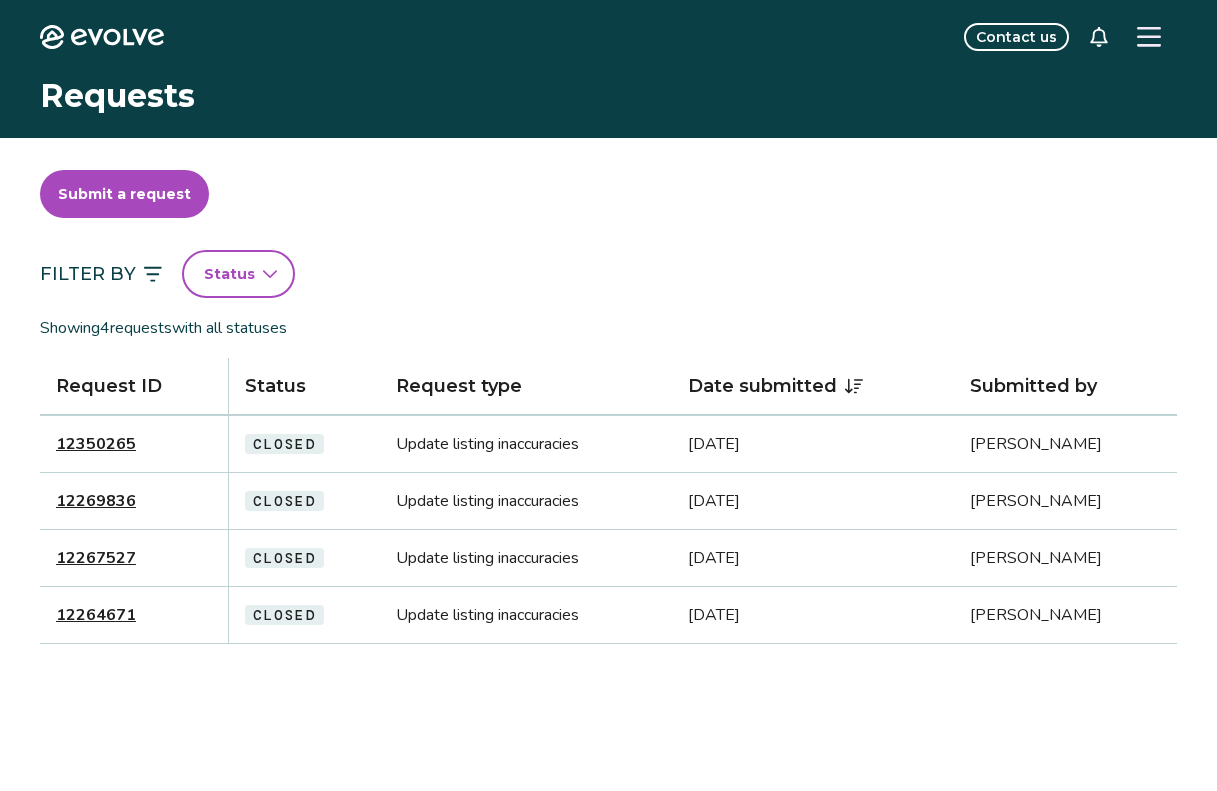 scroll, scrollTop: 0, scrollLeft: 0, axis: both 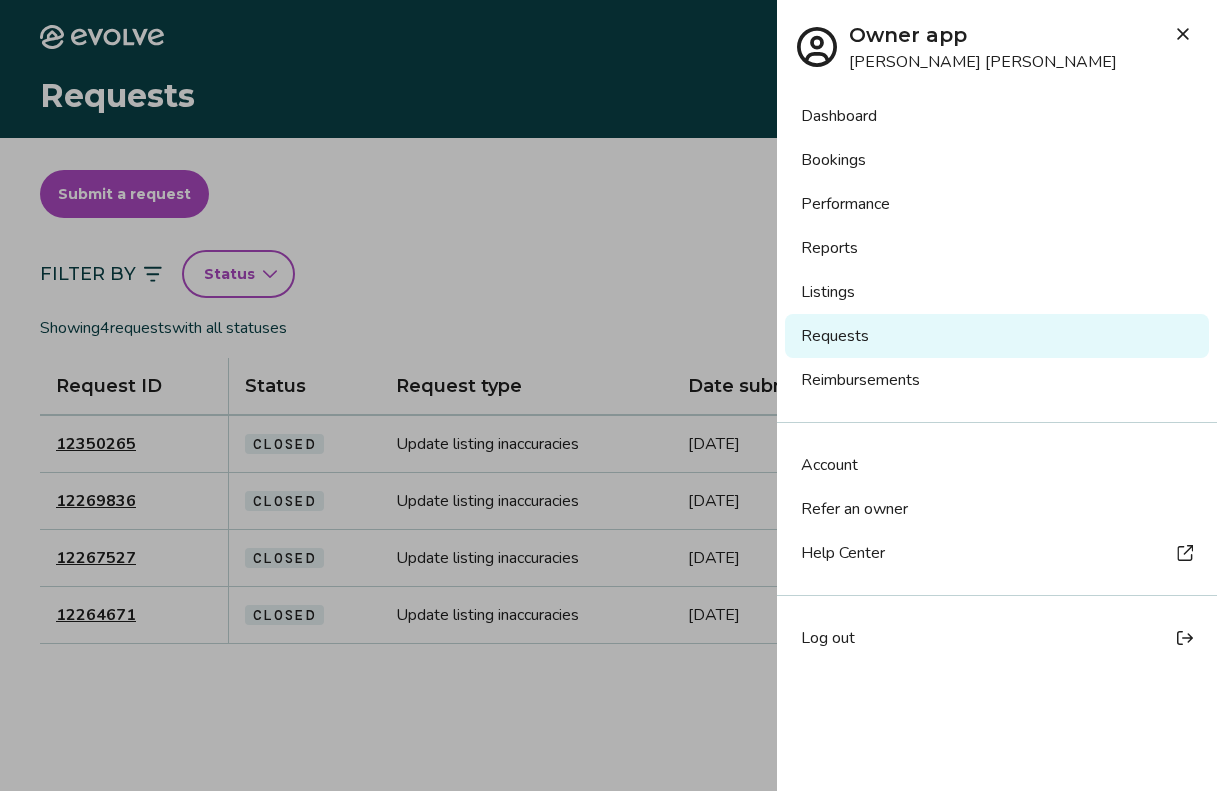 click on "Bookings" at bounding box center (997, 160) 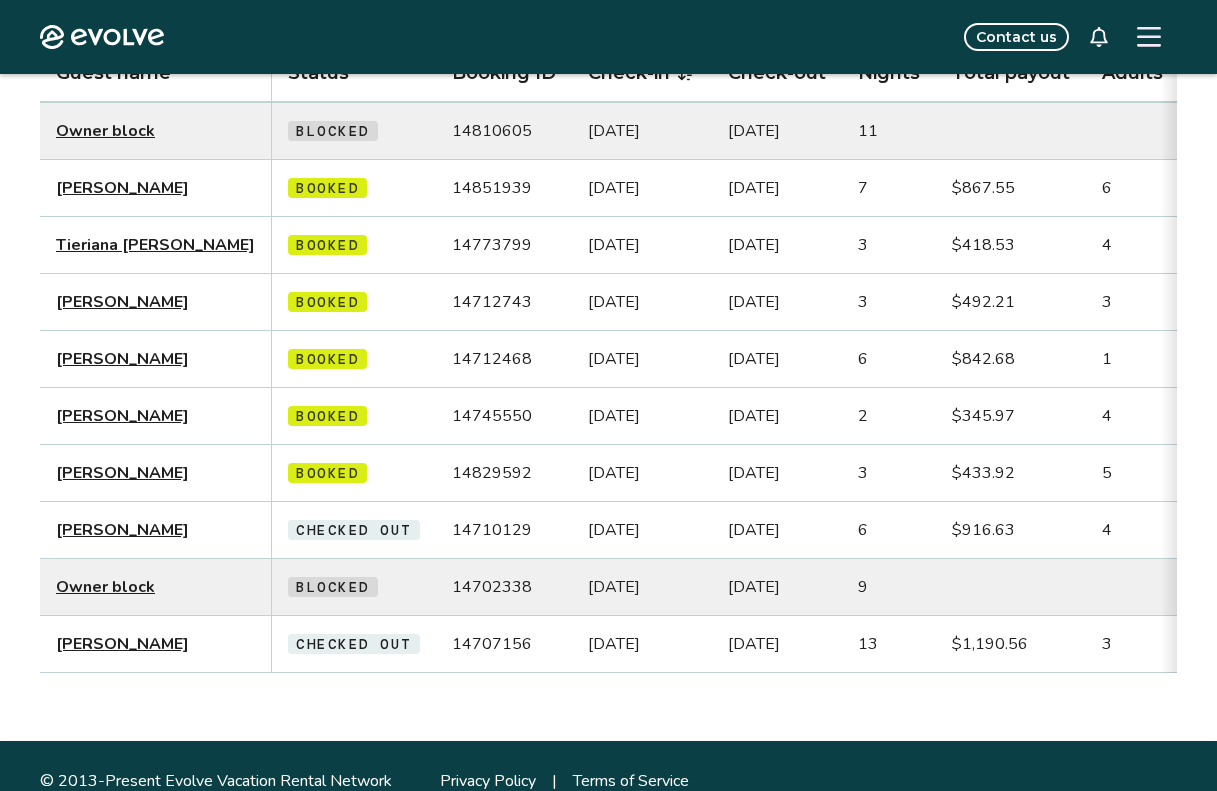 scroll, scrollTop: 0, scrollLeft: 0, axis: both 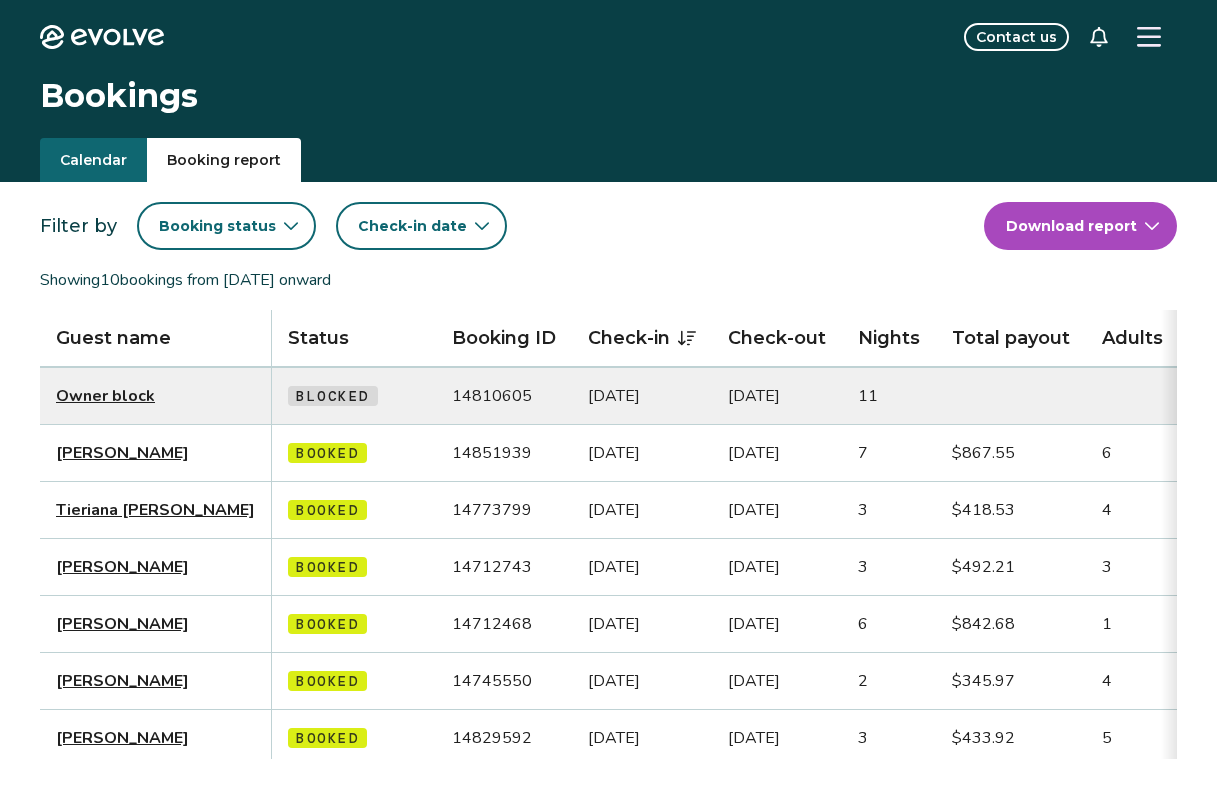 click 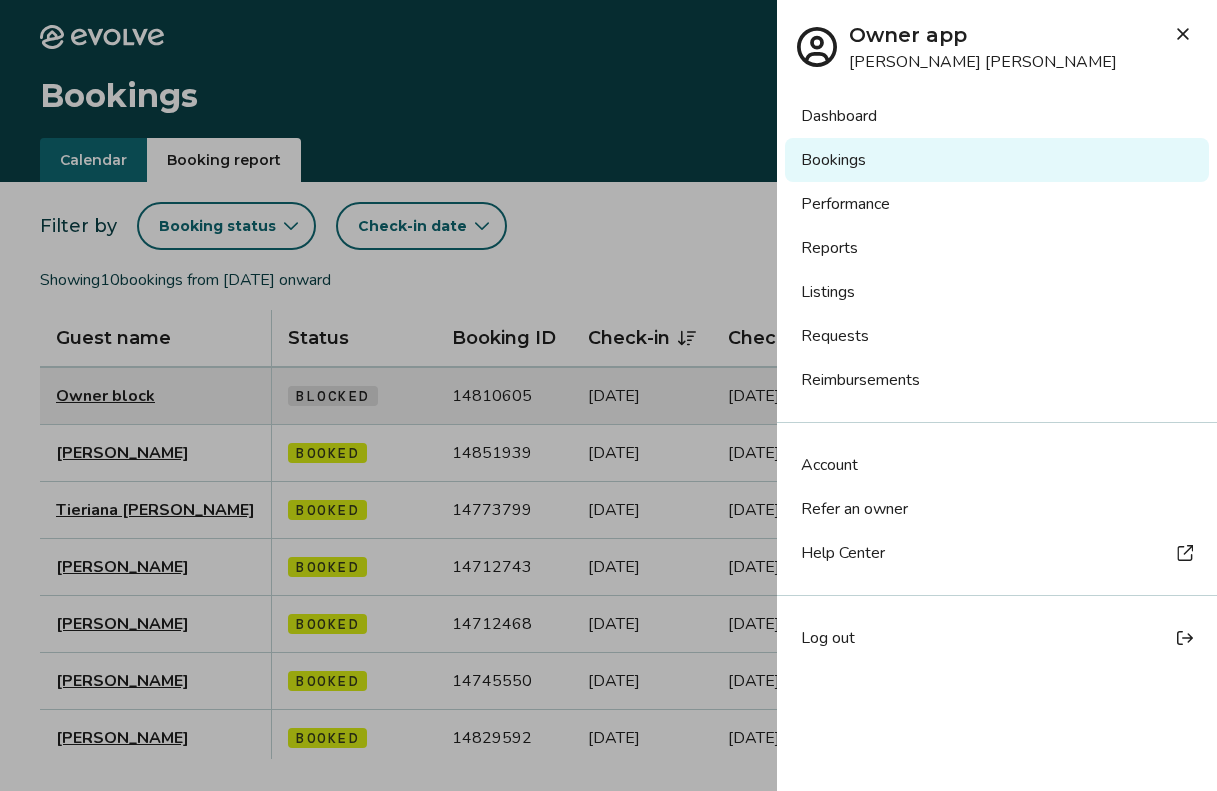 click on "Account" at bounding box center (829, 465) 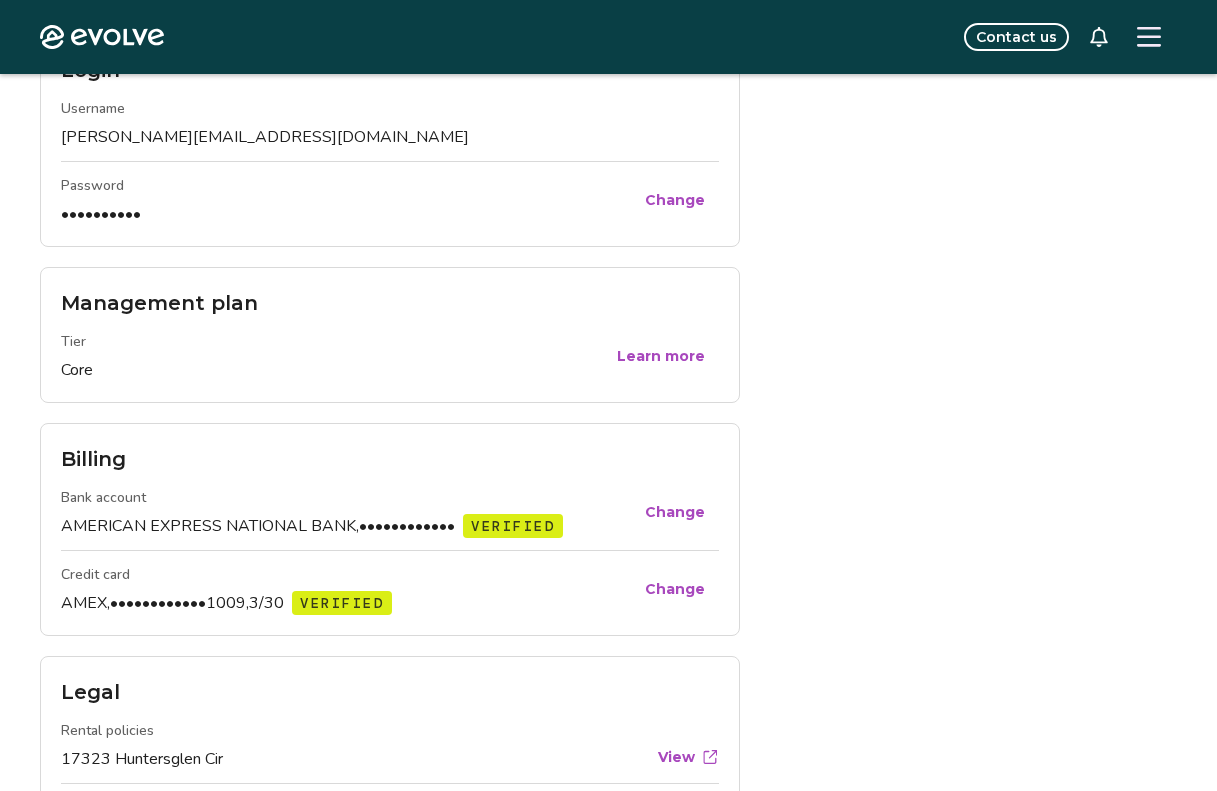 scroll, scrollTop: 588, scrollLeft: 0, axis: vertical 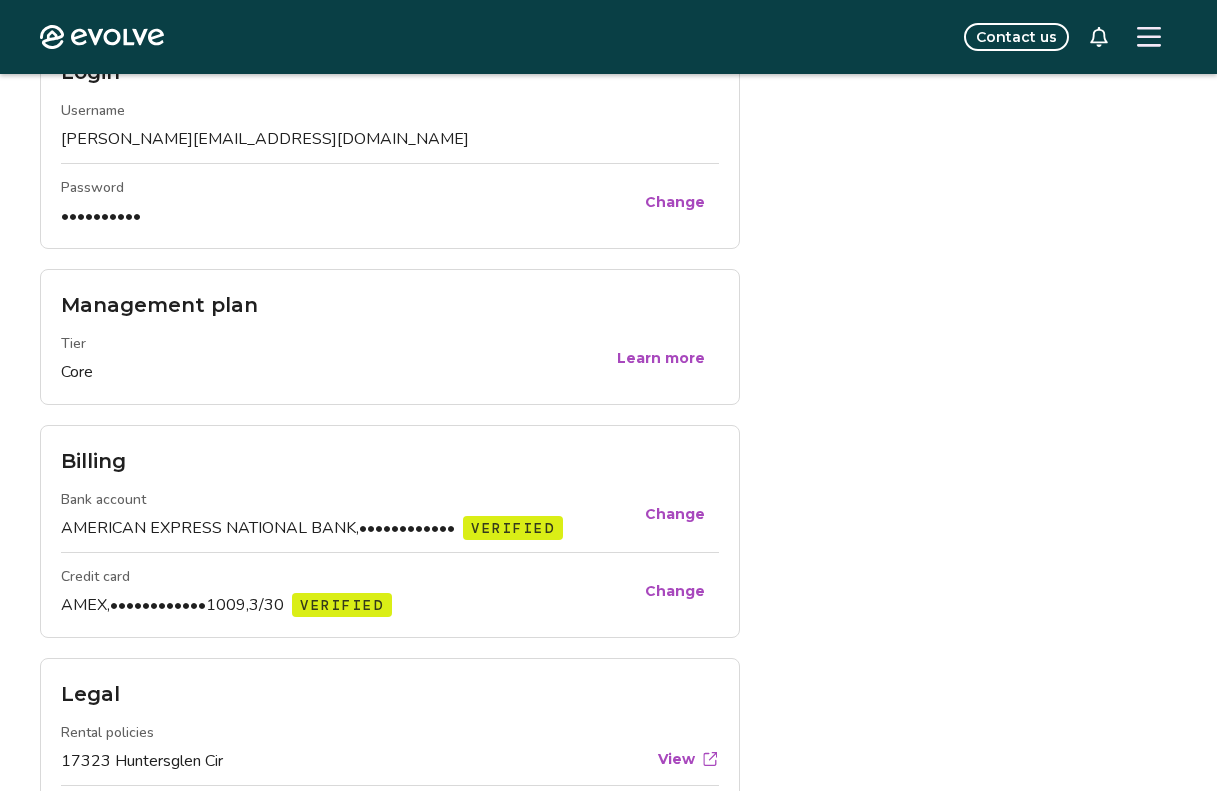 click 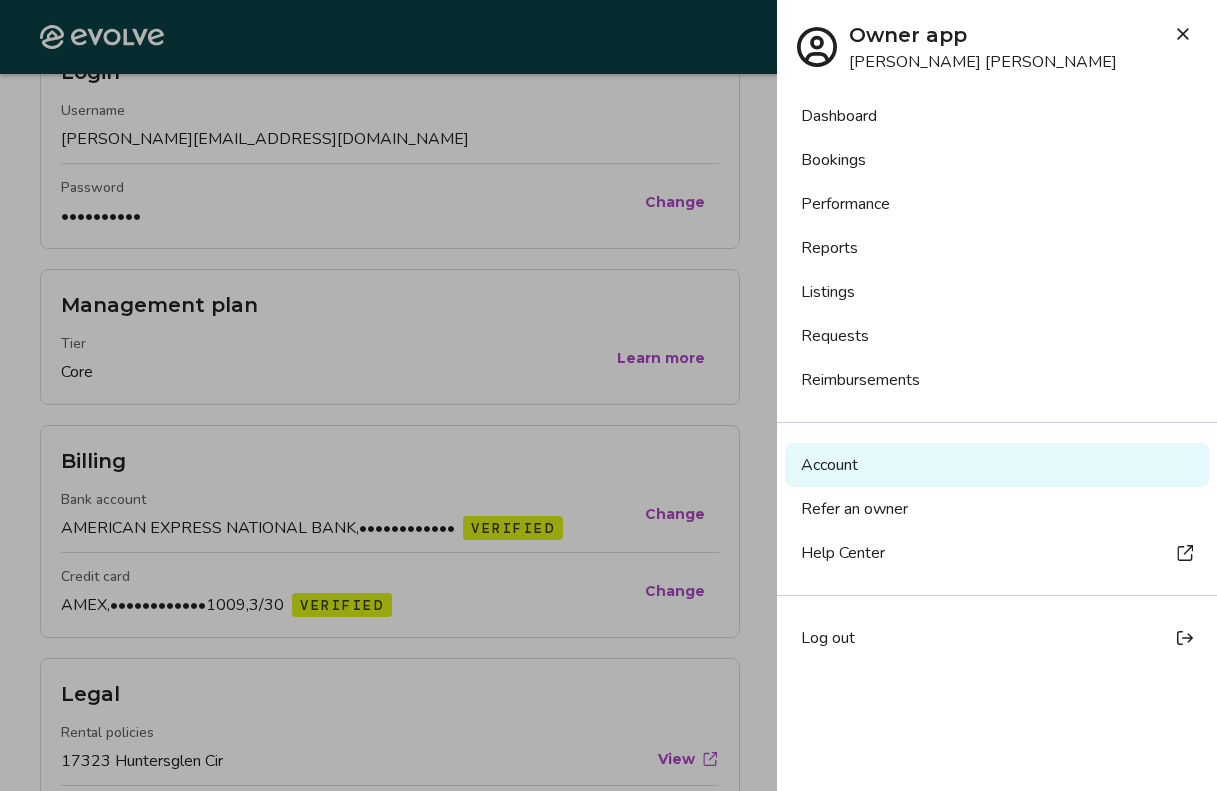 click on "Listings" at bounding box center [997, 292] 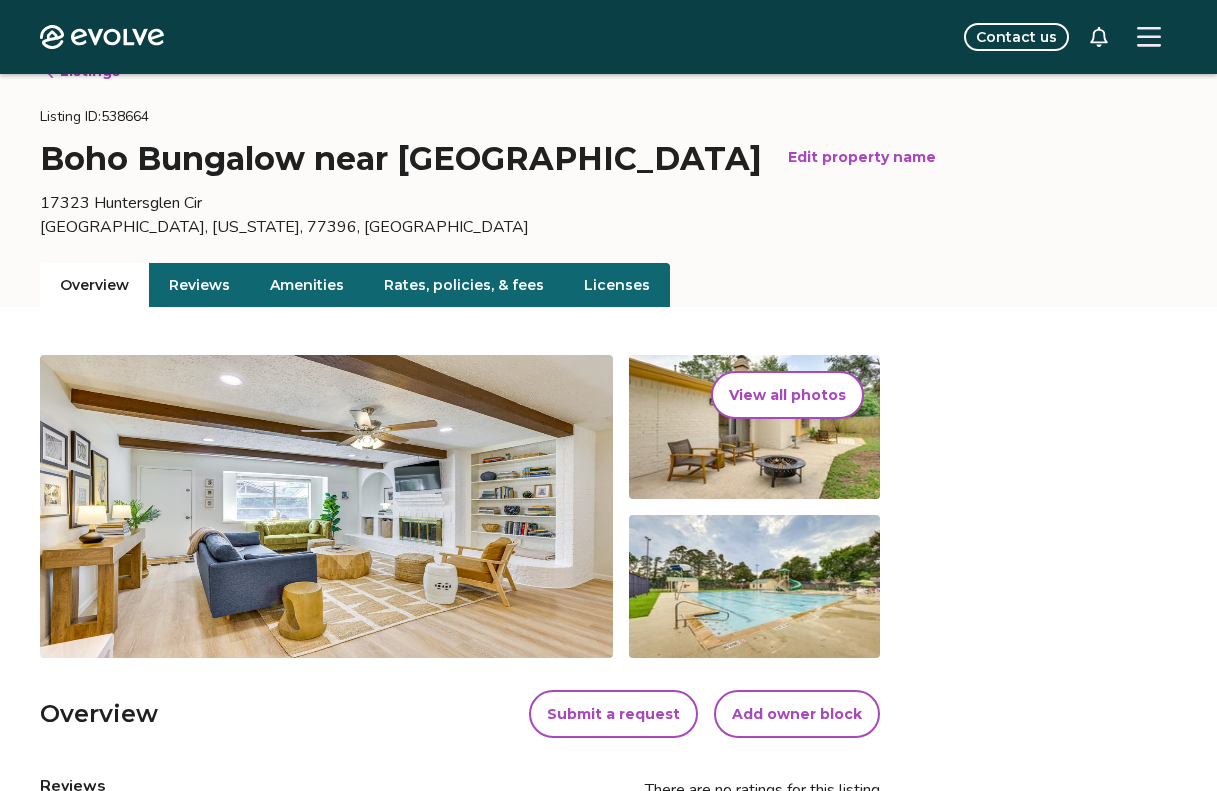 scroll, scrollTop: 53, scrollLeft: 0, axis: vertical 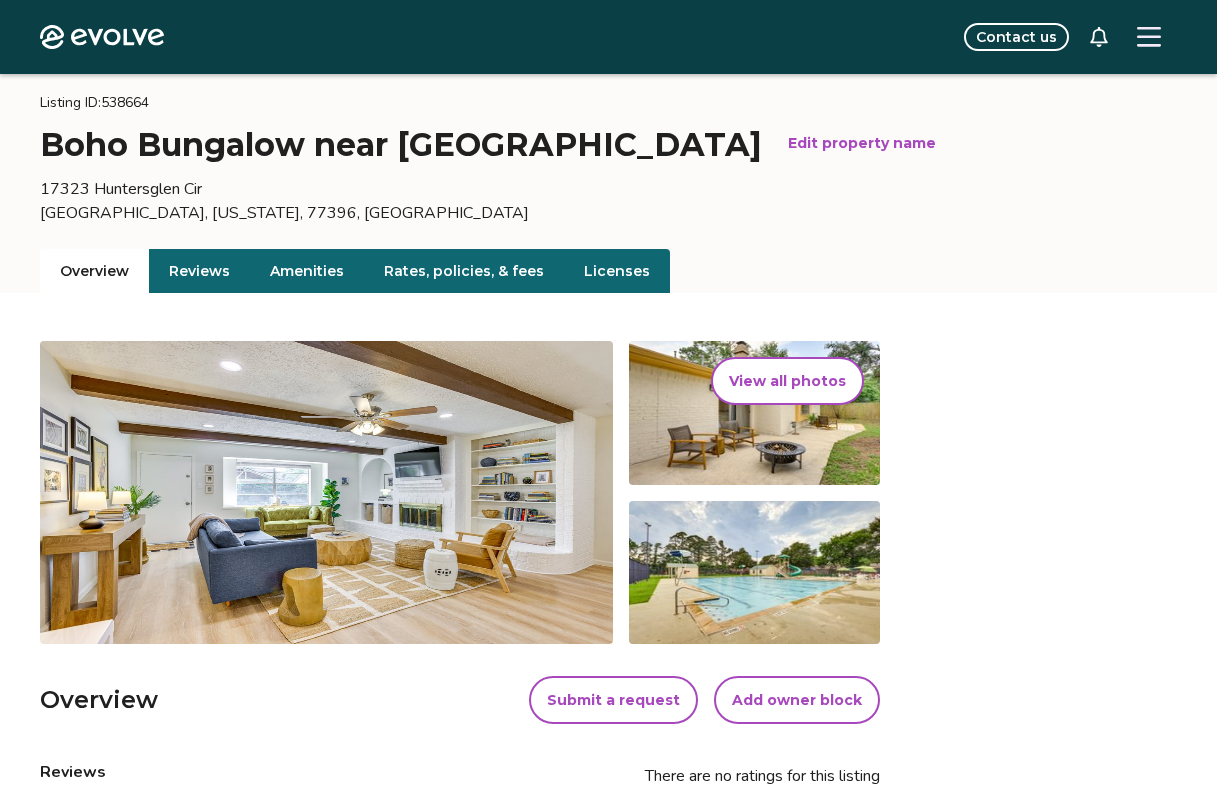 click on "Add owner block" at bounding box center [797, 700] 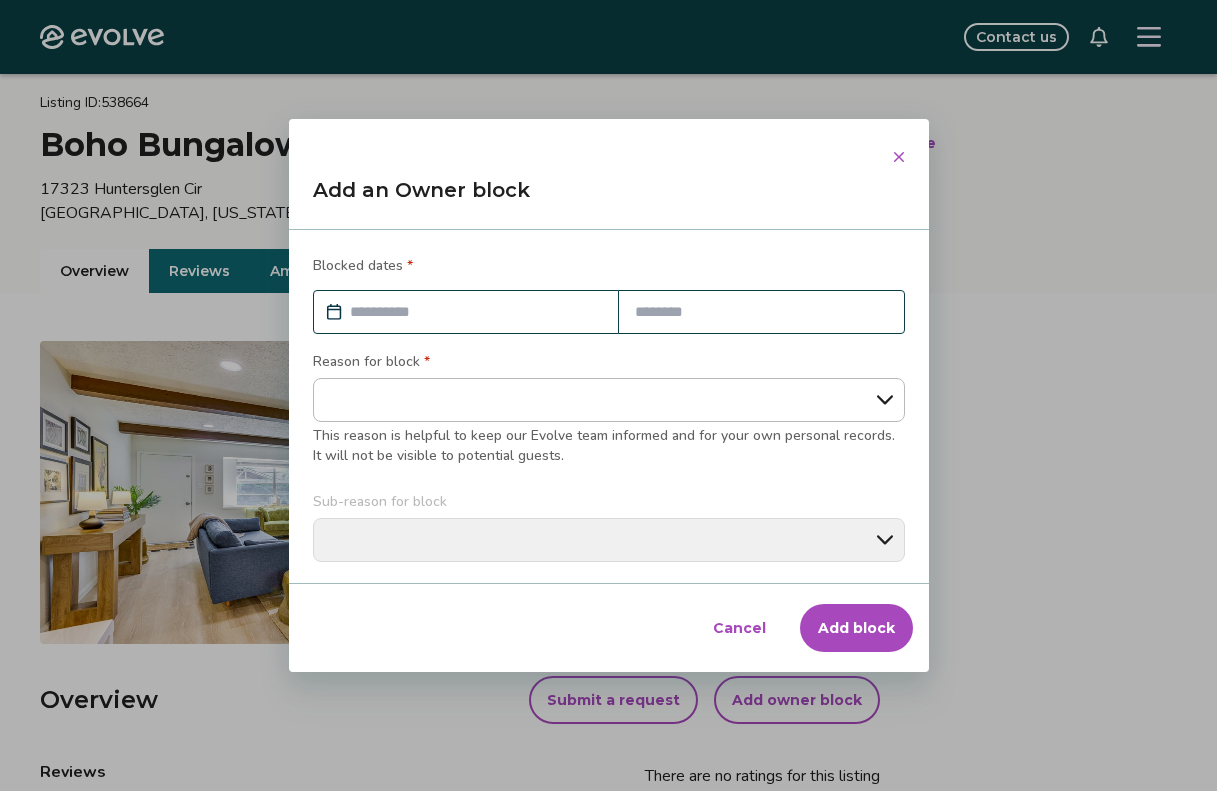 click at bounding box center [476, 312] 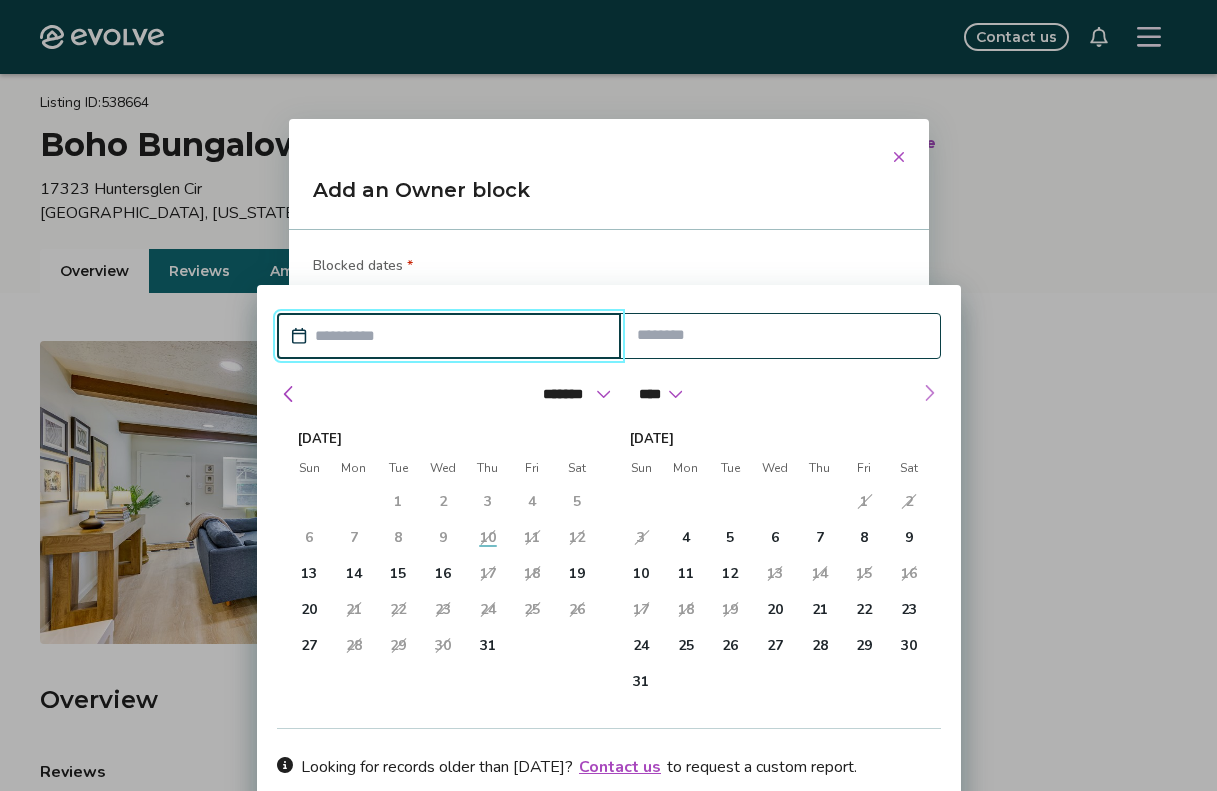 click at bounding box center (929, 393) 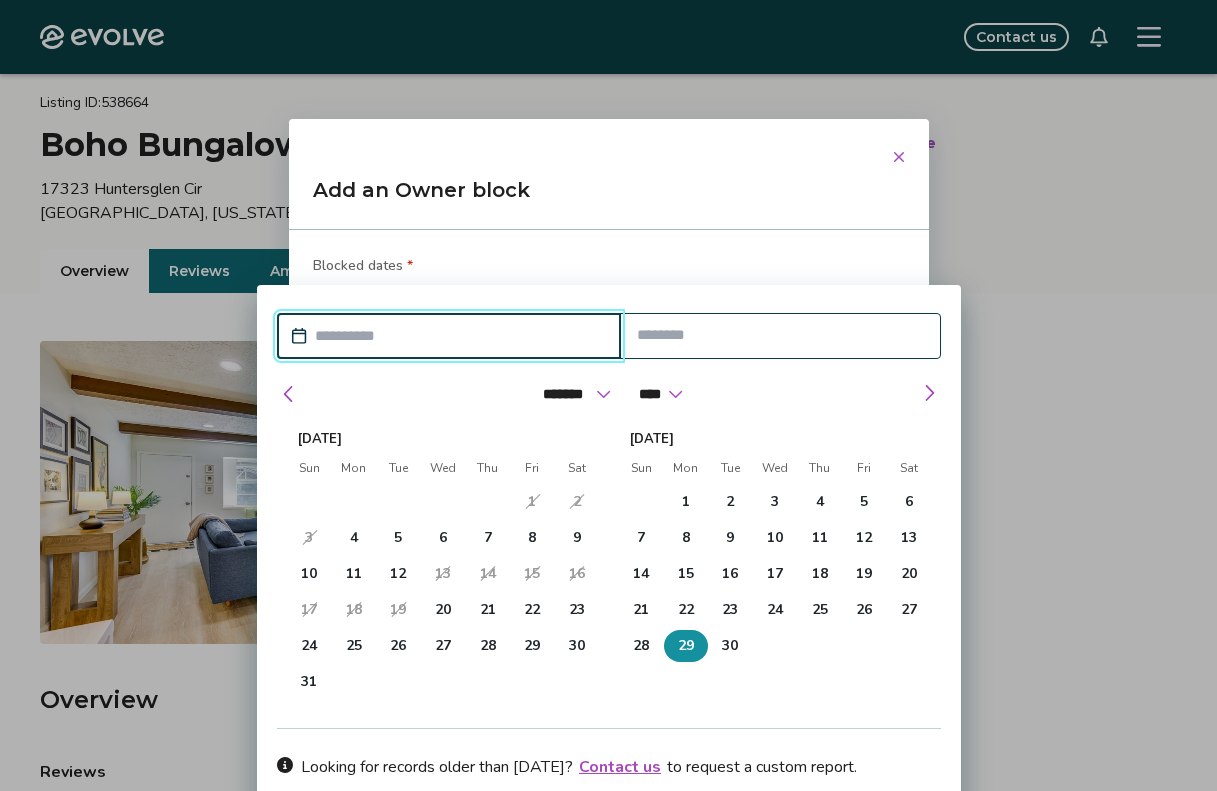 click on "29" at bounding box center [685, 646] 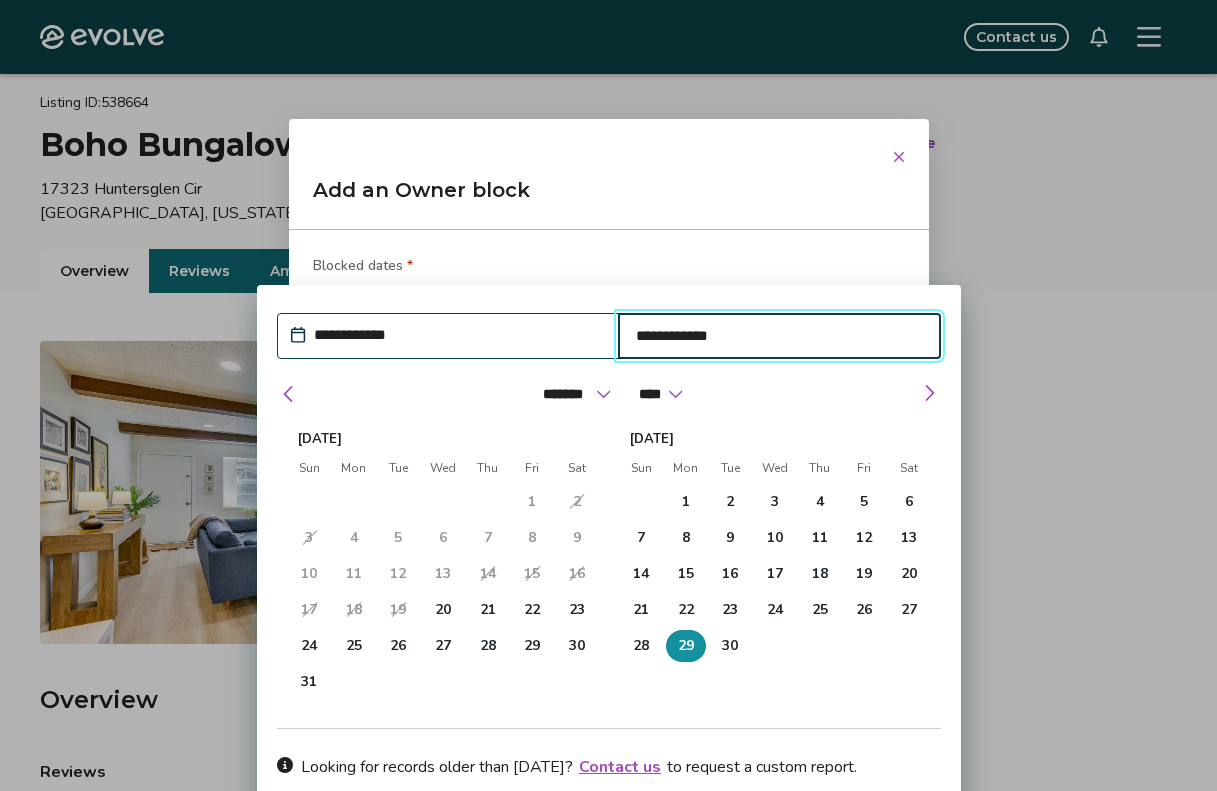 type on "*" 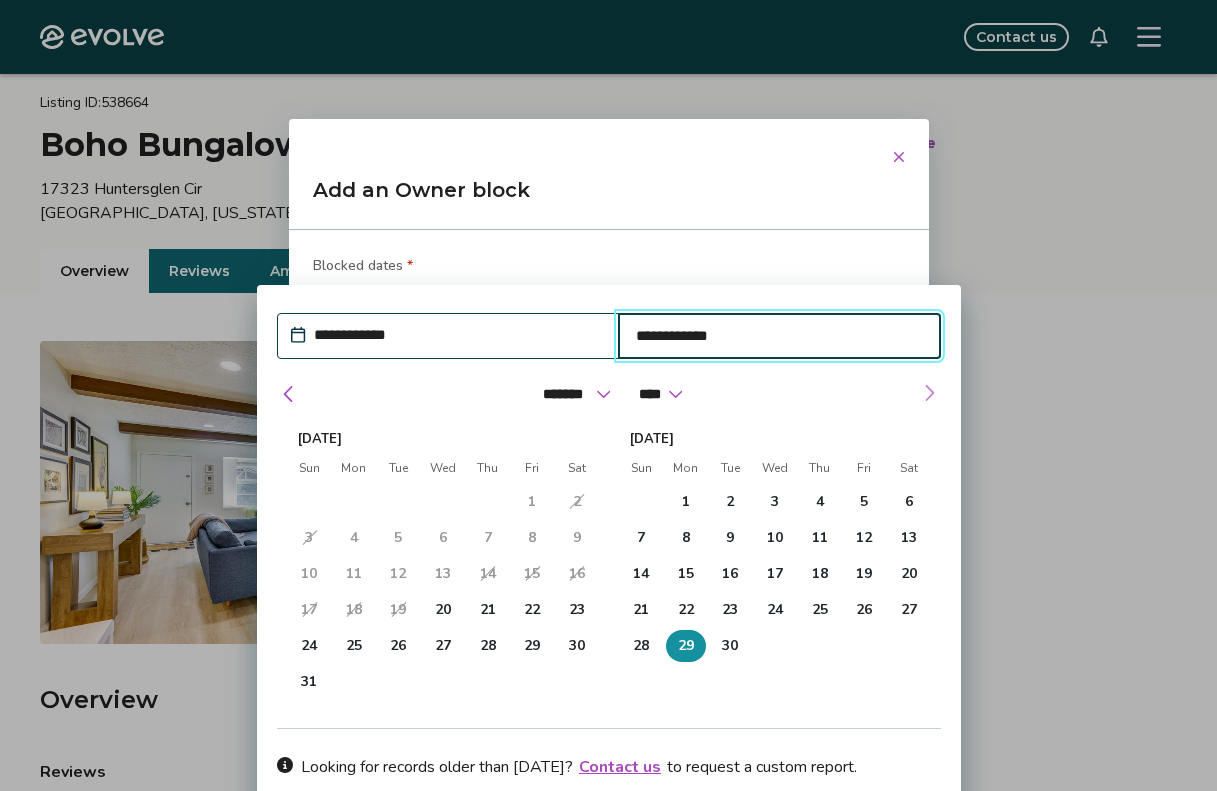 click at bounding box center [929, 393] 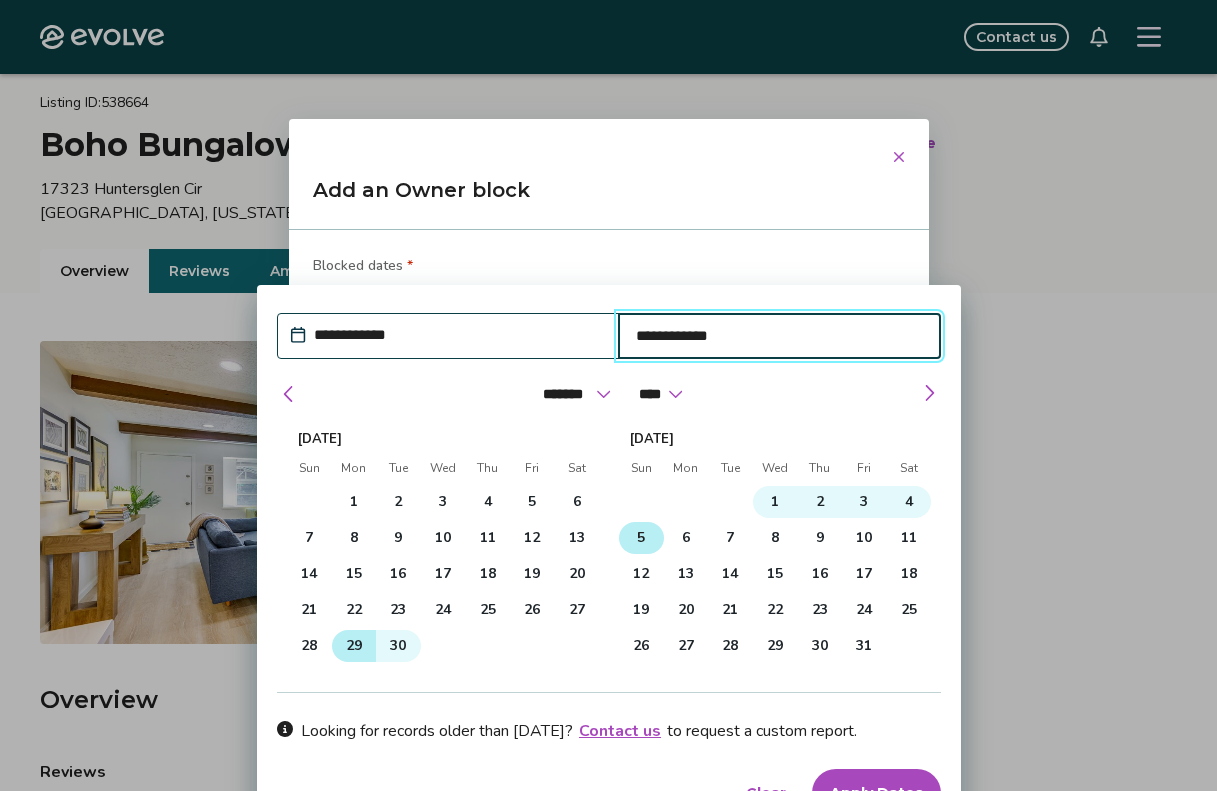 click on "5" at bounding box center (640, 538) 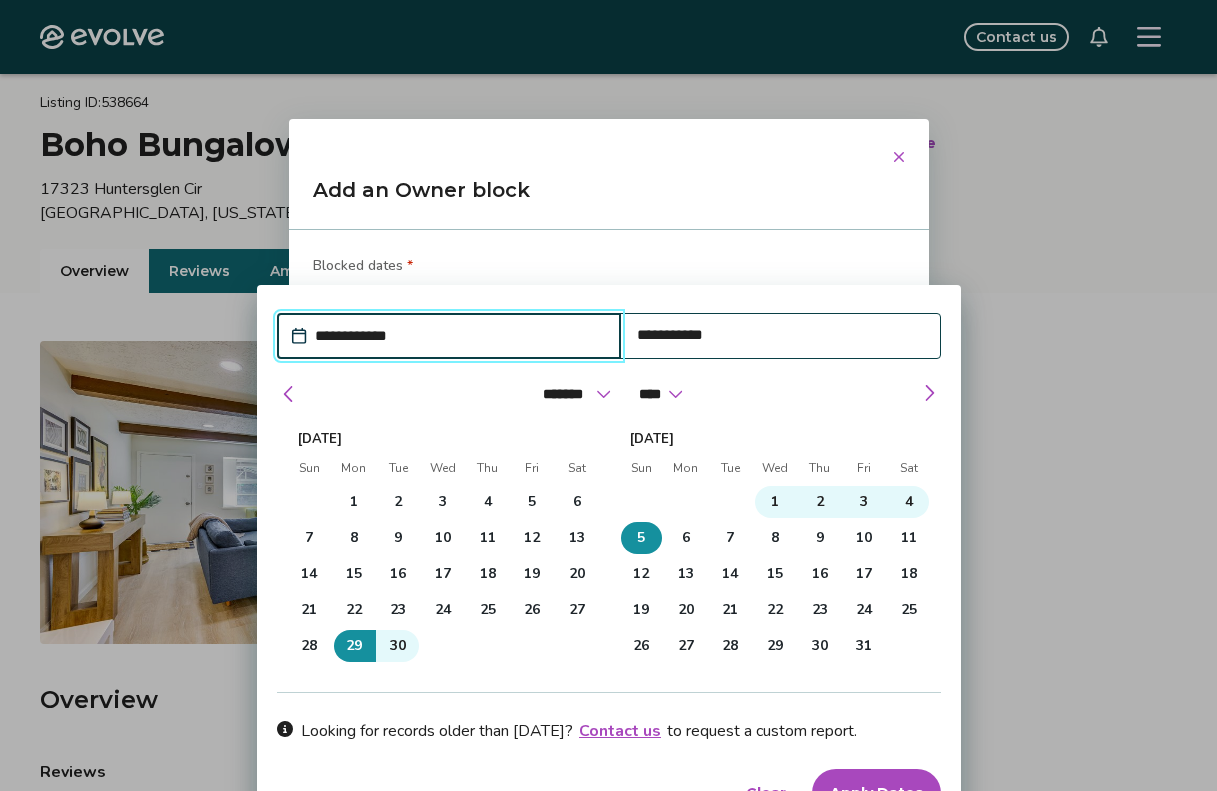 type on "*" 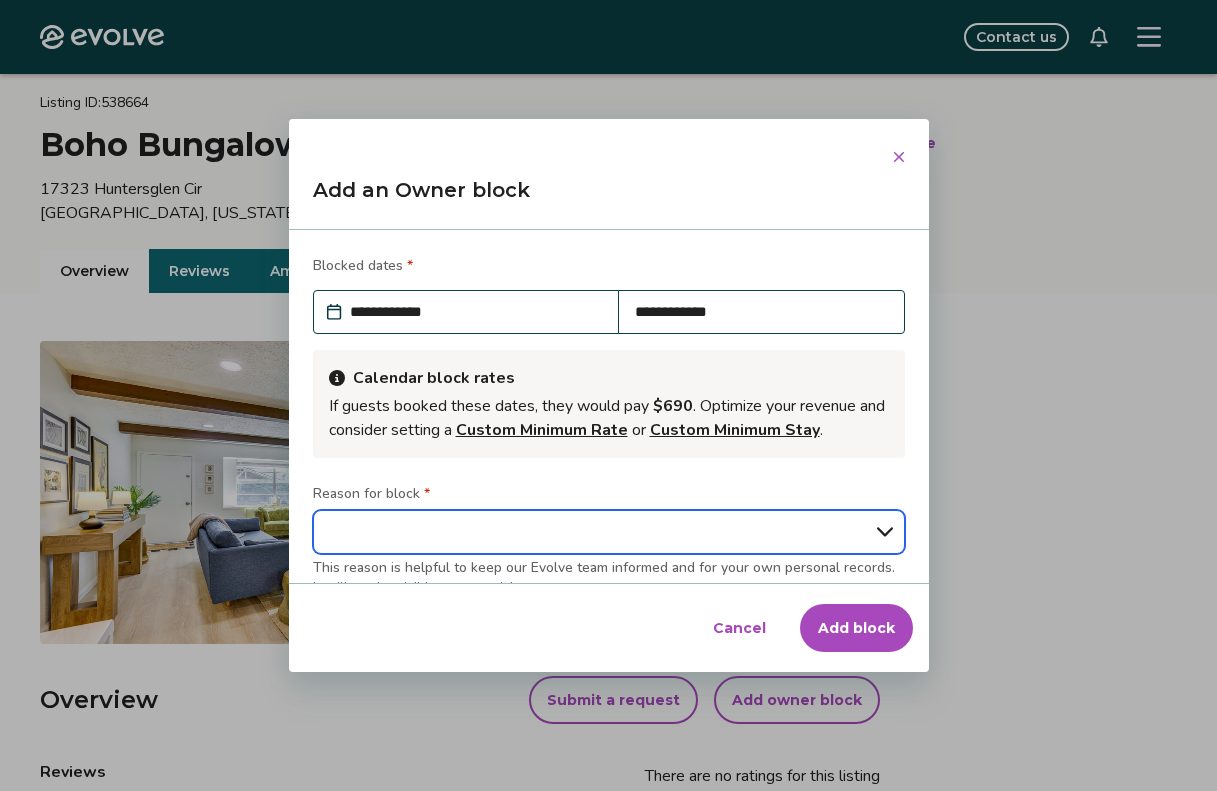 select on "**********" 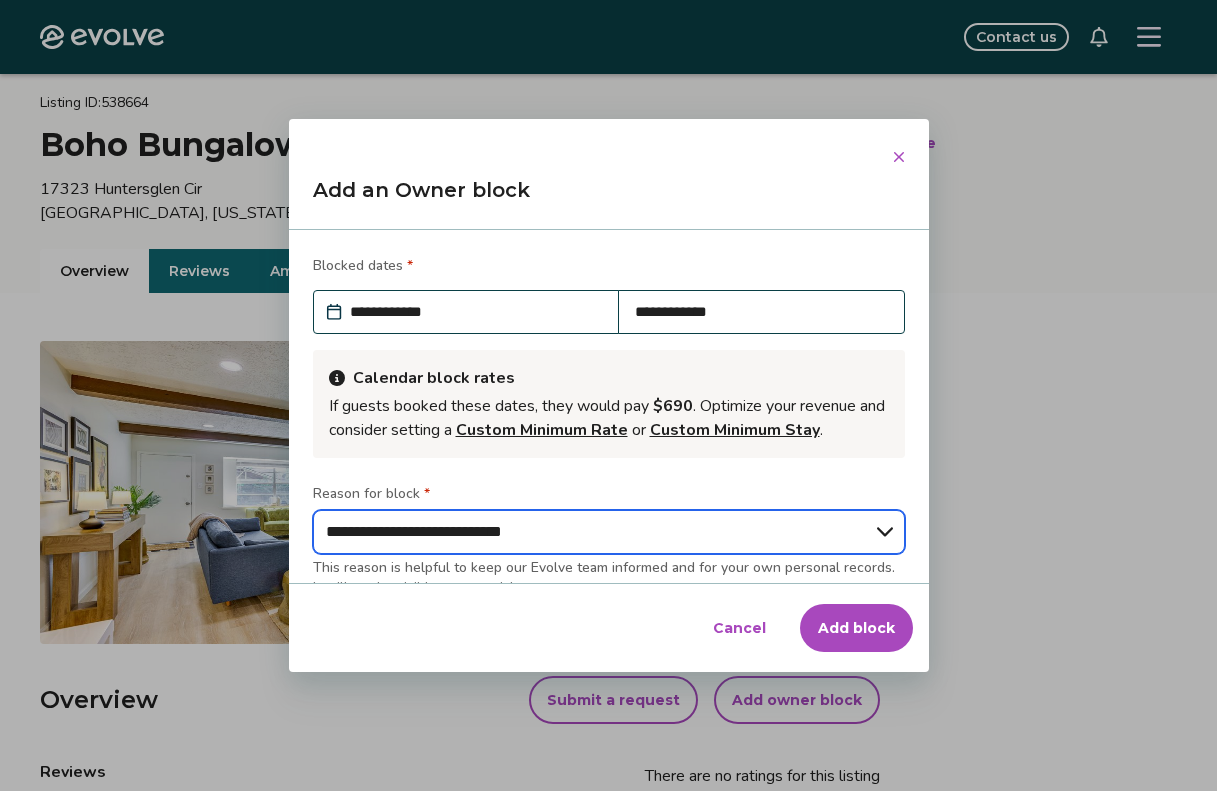 click on "**********" at bounding box center [0, 0] 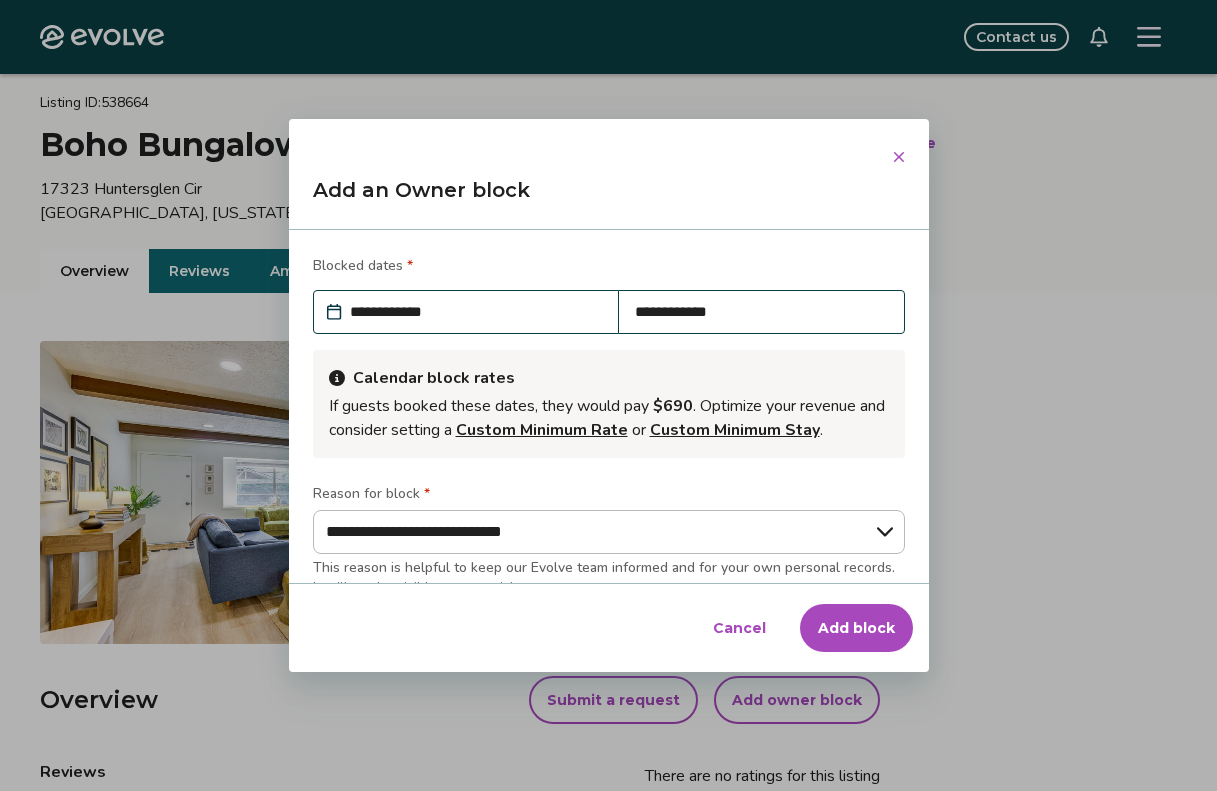 click on "Add block" at bounding box center [856, 628] 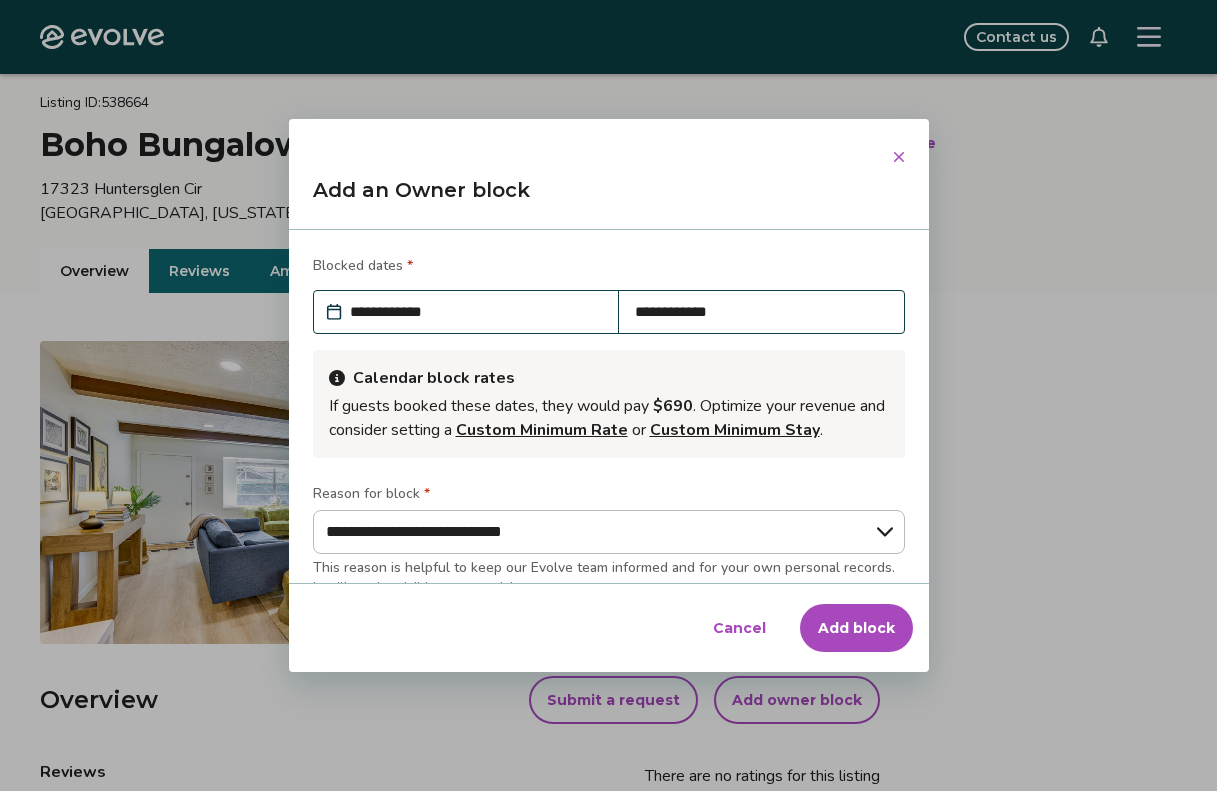 click on "Add block" at bounding box center (856, 628) 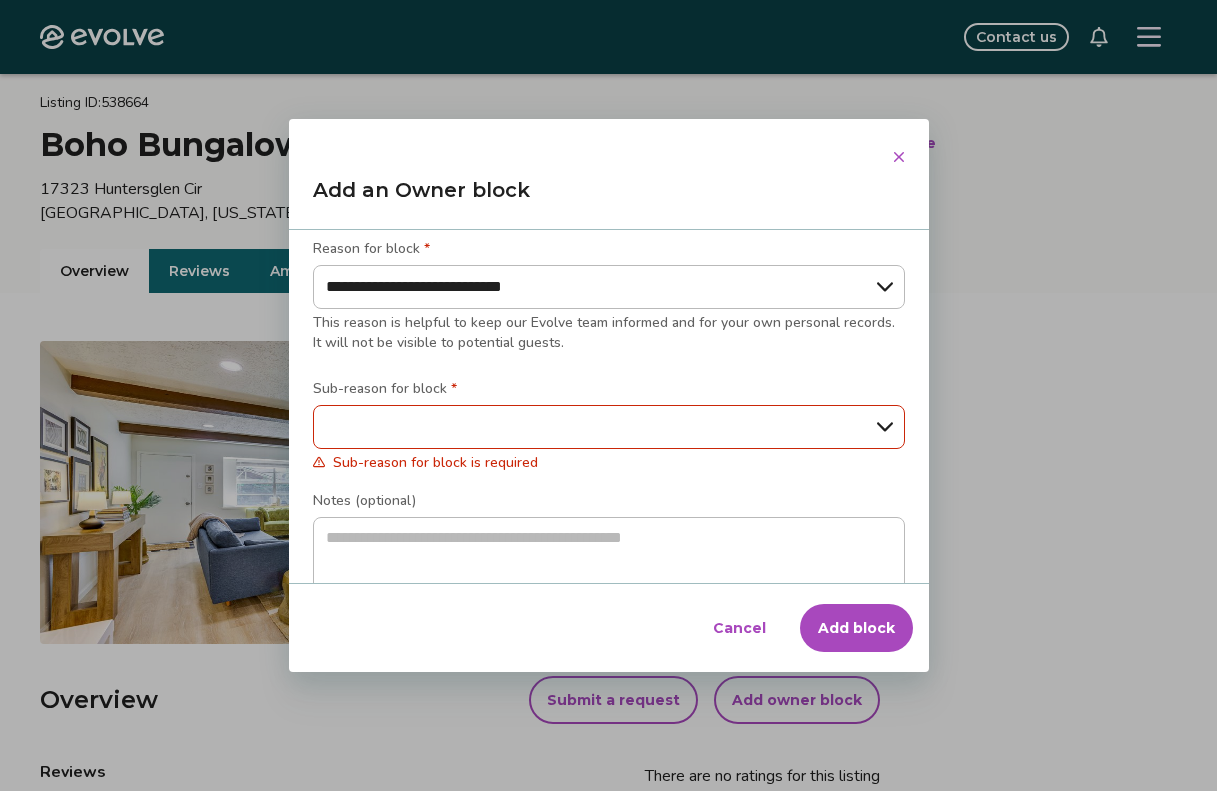 scroll, scrollTop: 278, scrollLeft: 0, axis: vertical 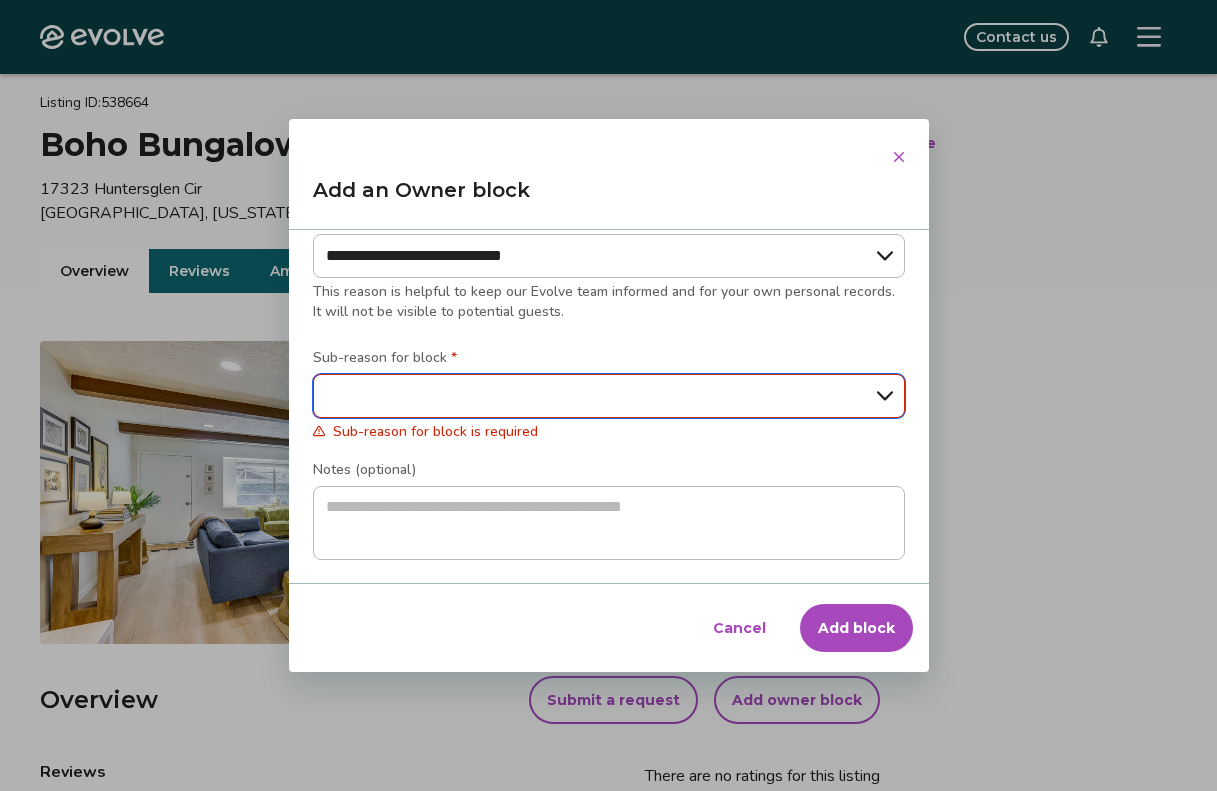 select on "**********" 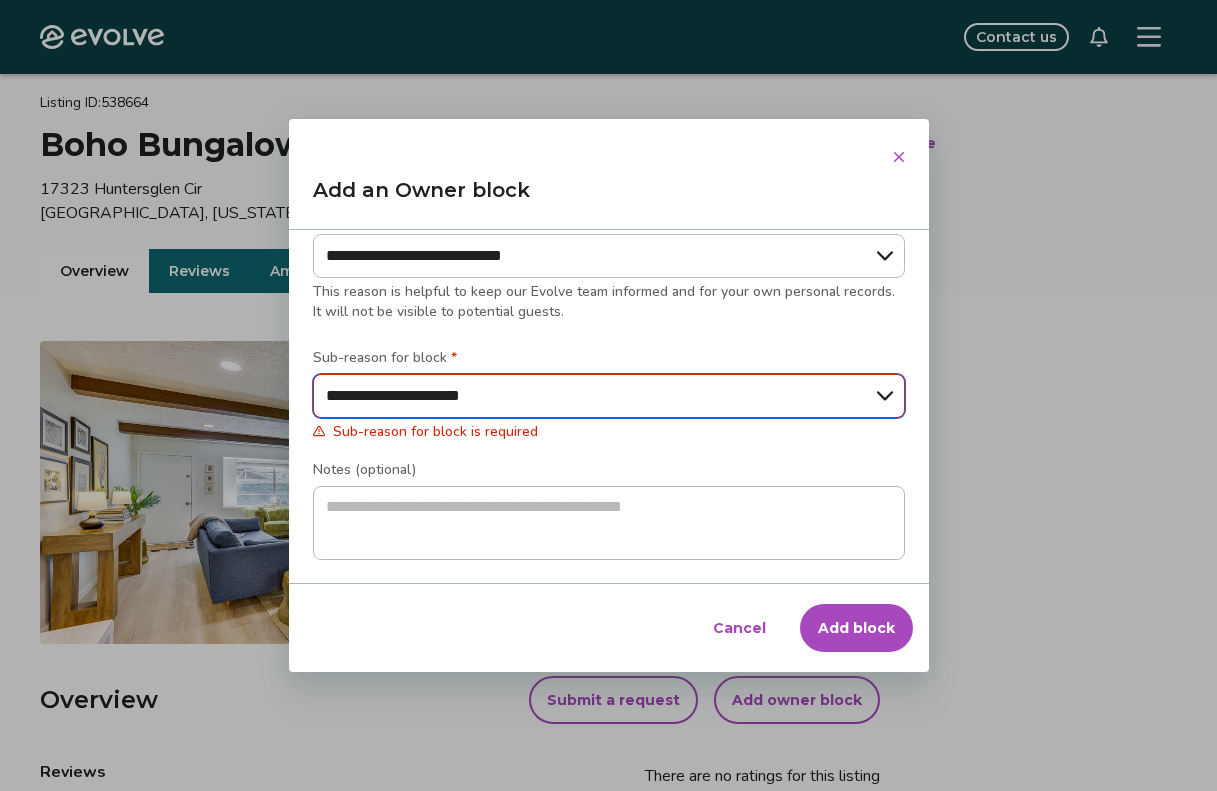 click on "**********" at bounding box center (0, 0) 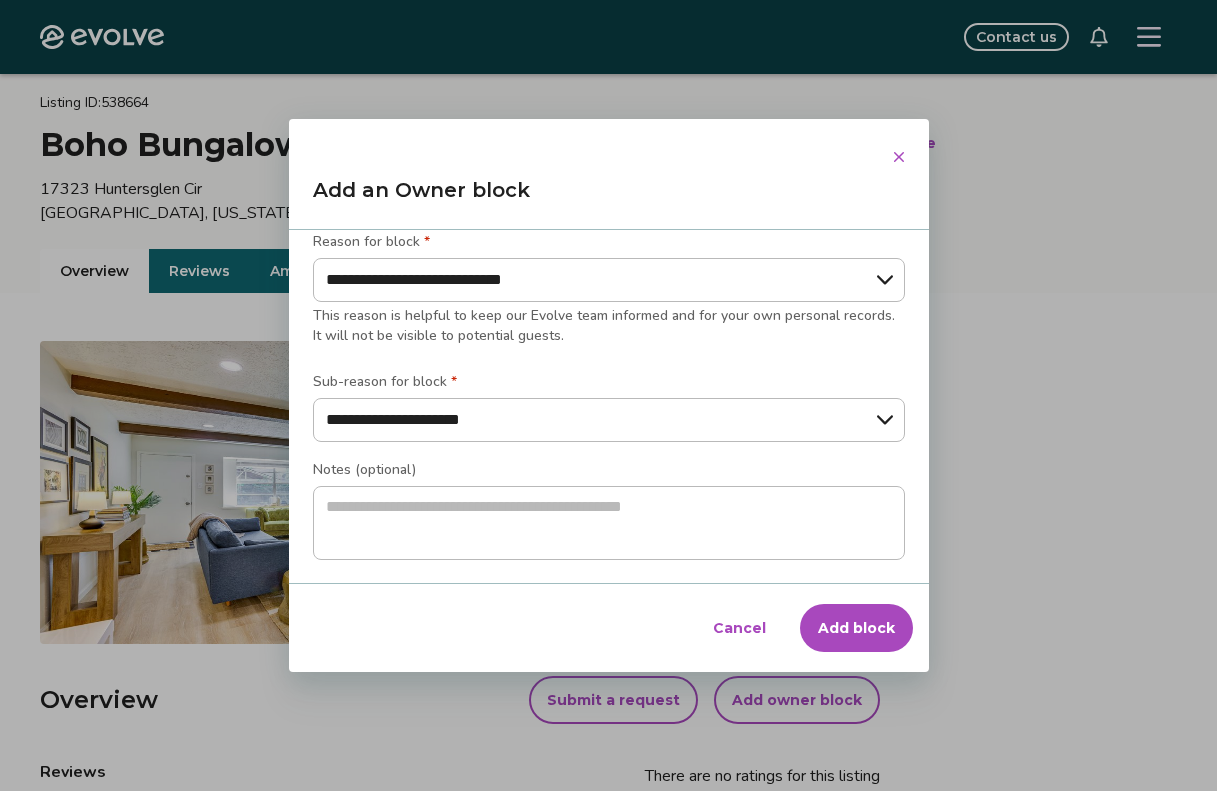 click on "Add block" at bounding box center (856, 628) 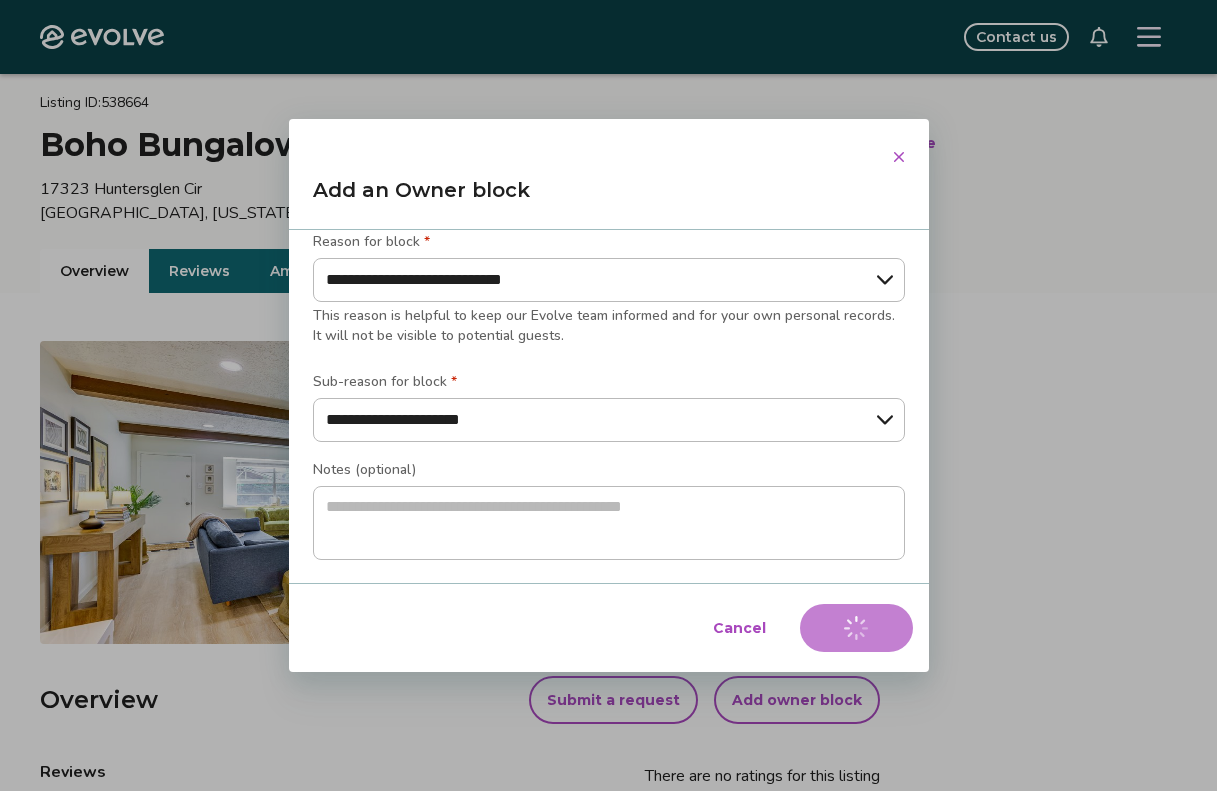 type on "*" 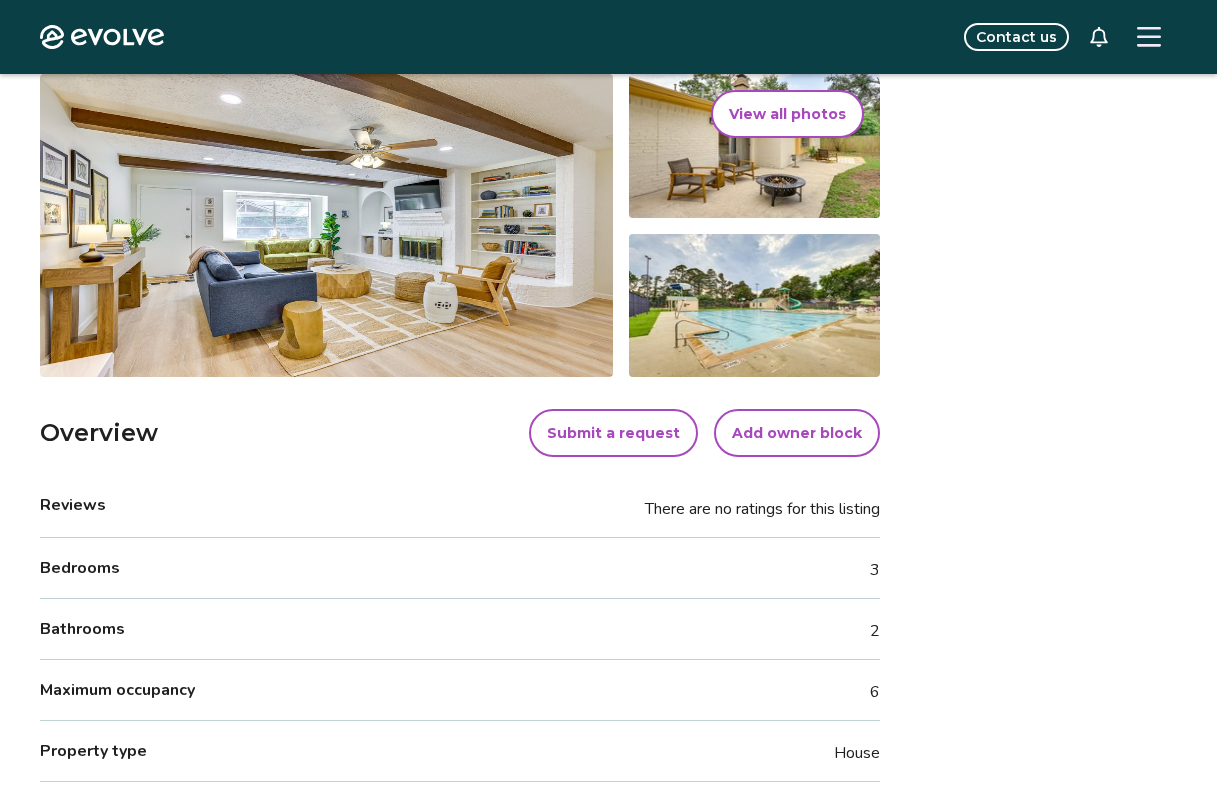 scroll, scrollTop: 0, scrollLeft: 0, axis: both 